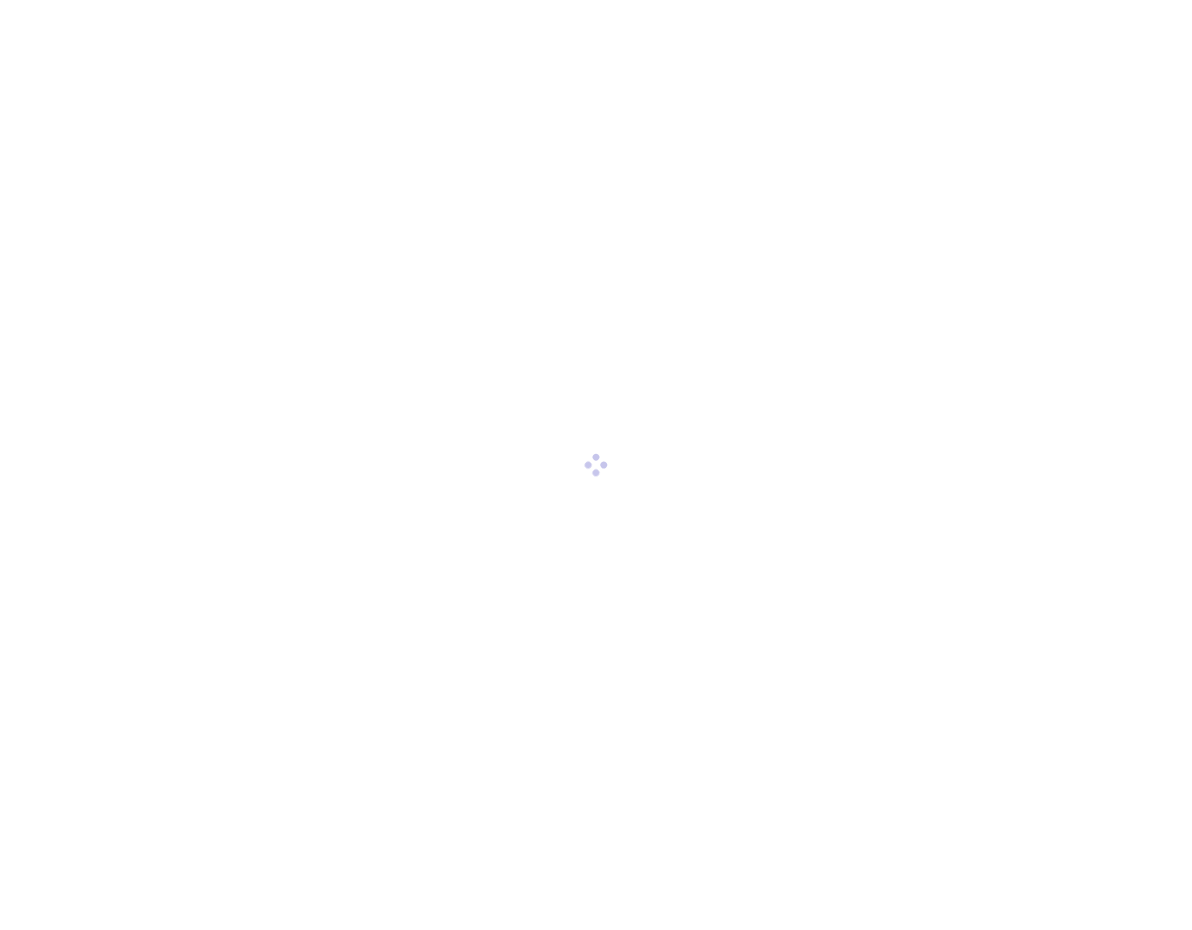 scroll, scrollTop: 0, scrollLeft: 0, axis: both 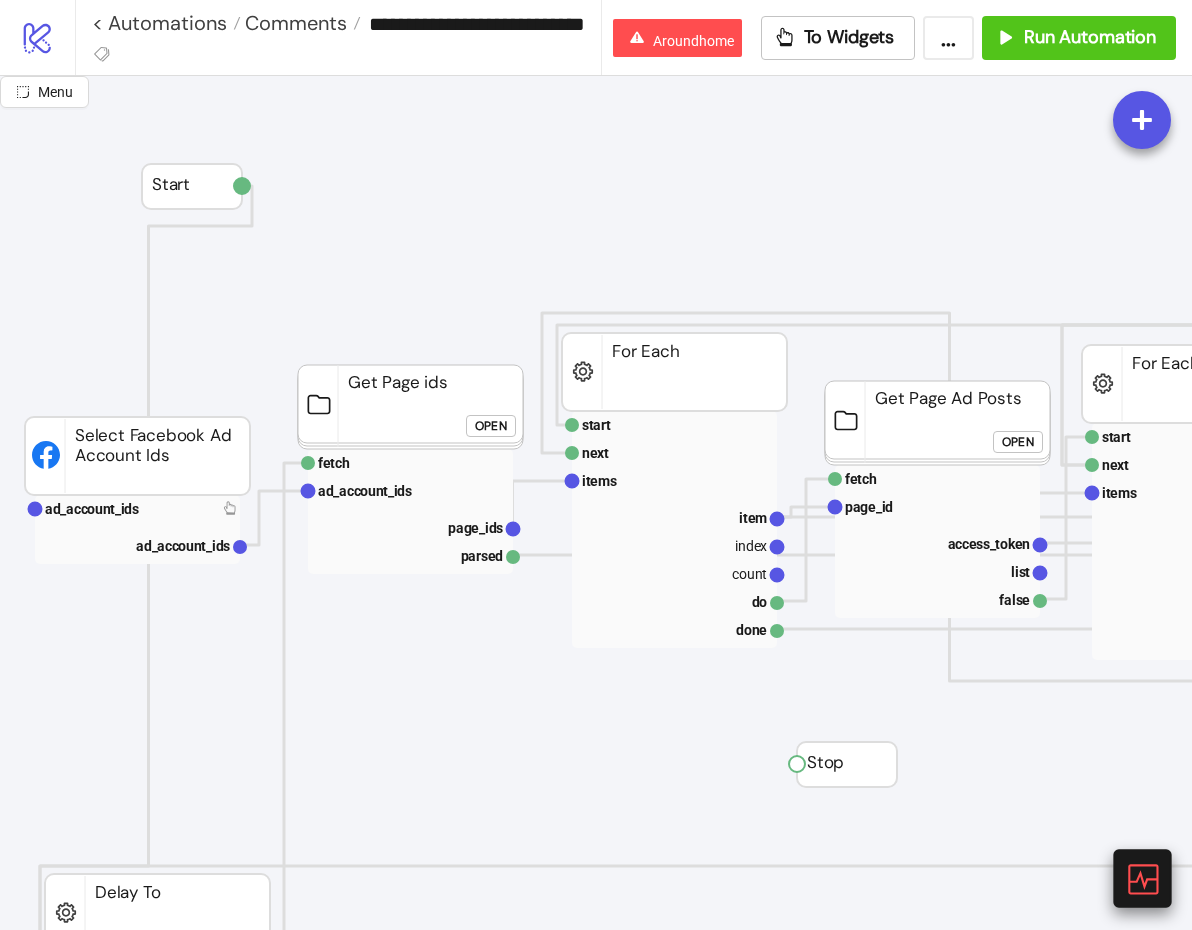 click 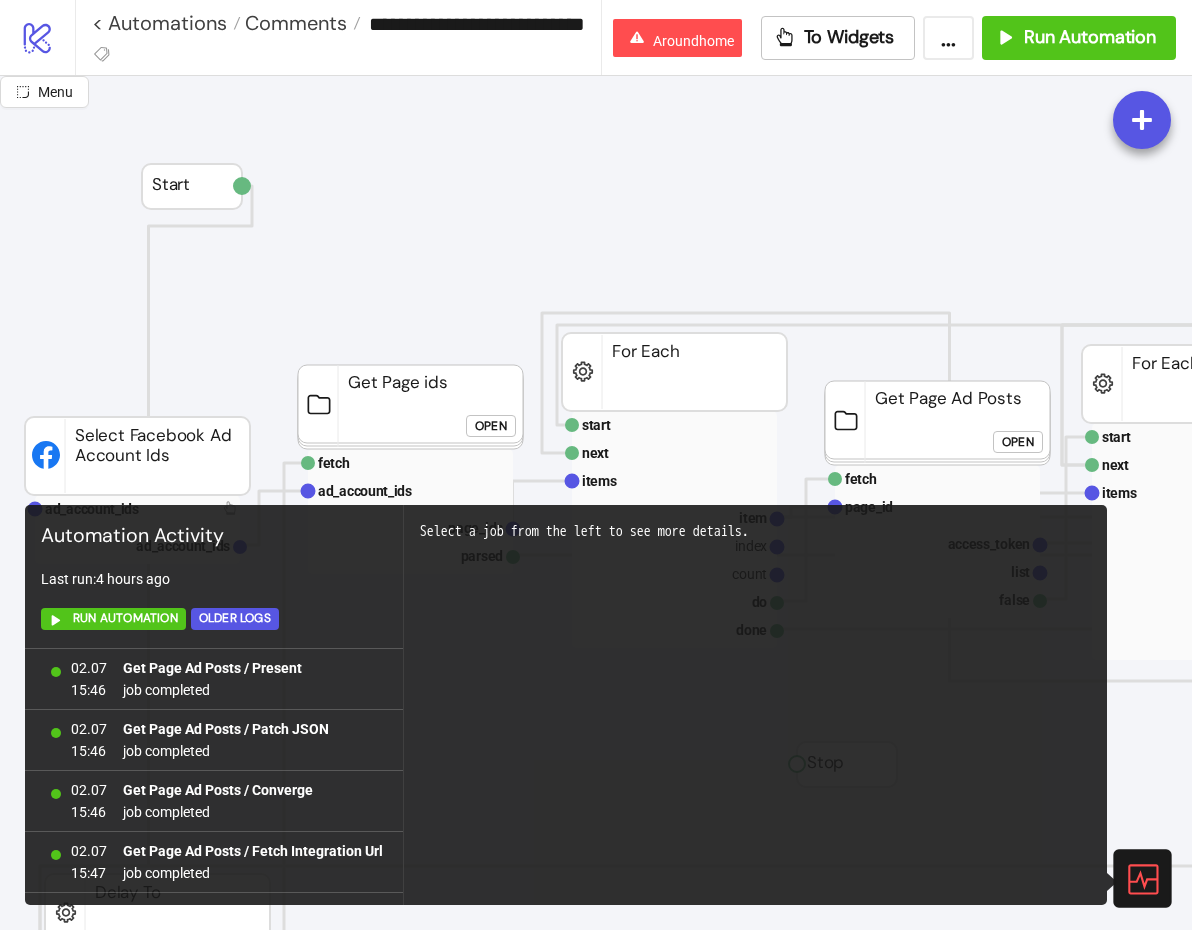scroll, scrollTop: 1330, scrollLeft: 0, axis: vertical 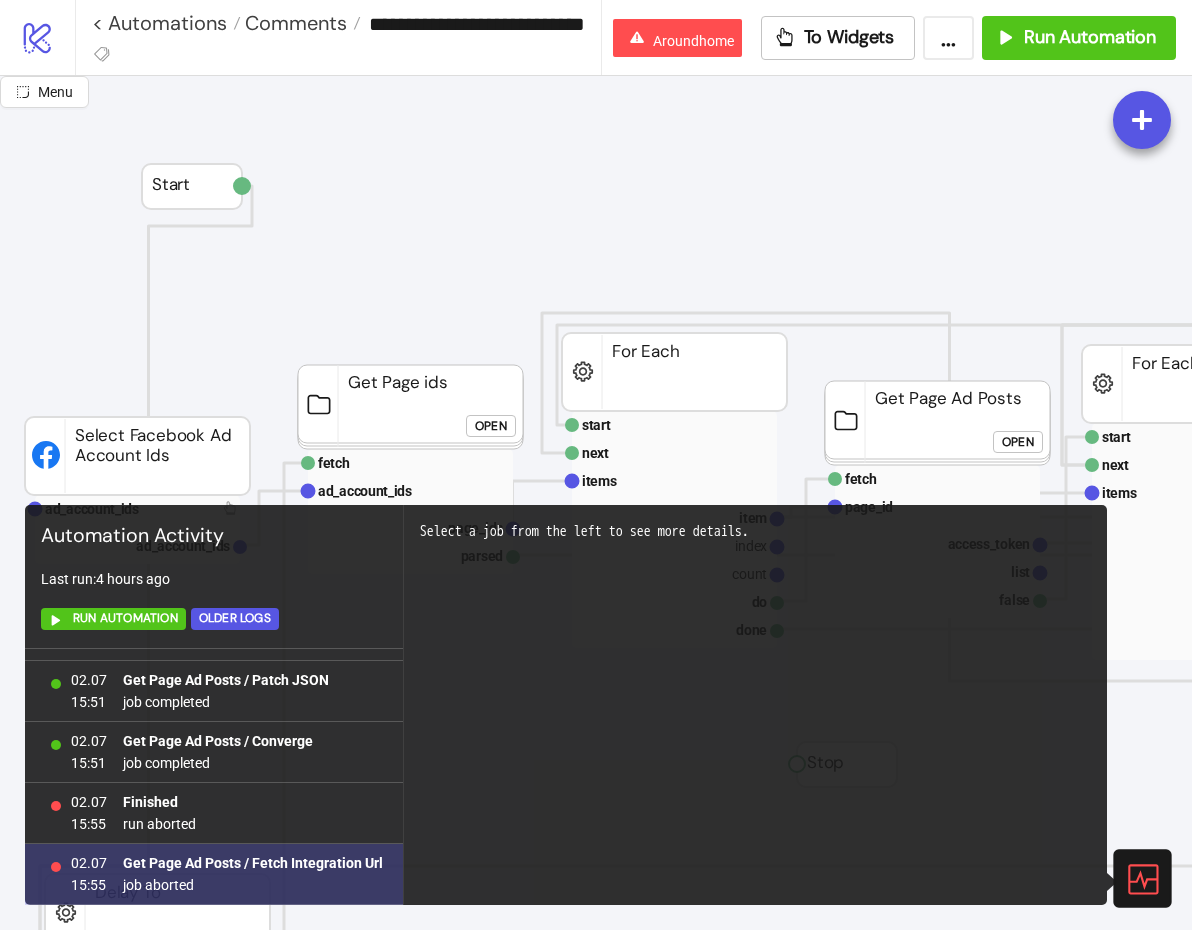 click on "02.07 15:55 Get Page Ad Posts / Fetch Integration Url job aborted" at bounding box center [214, 874] 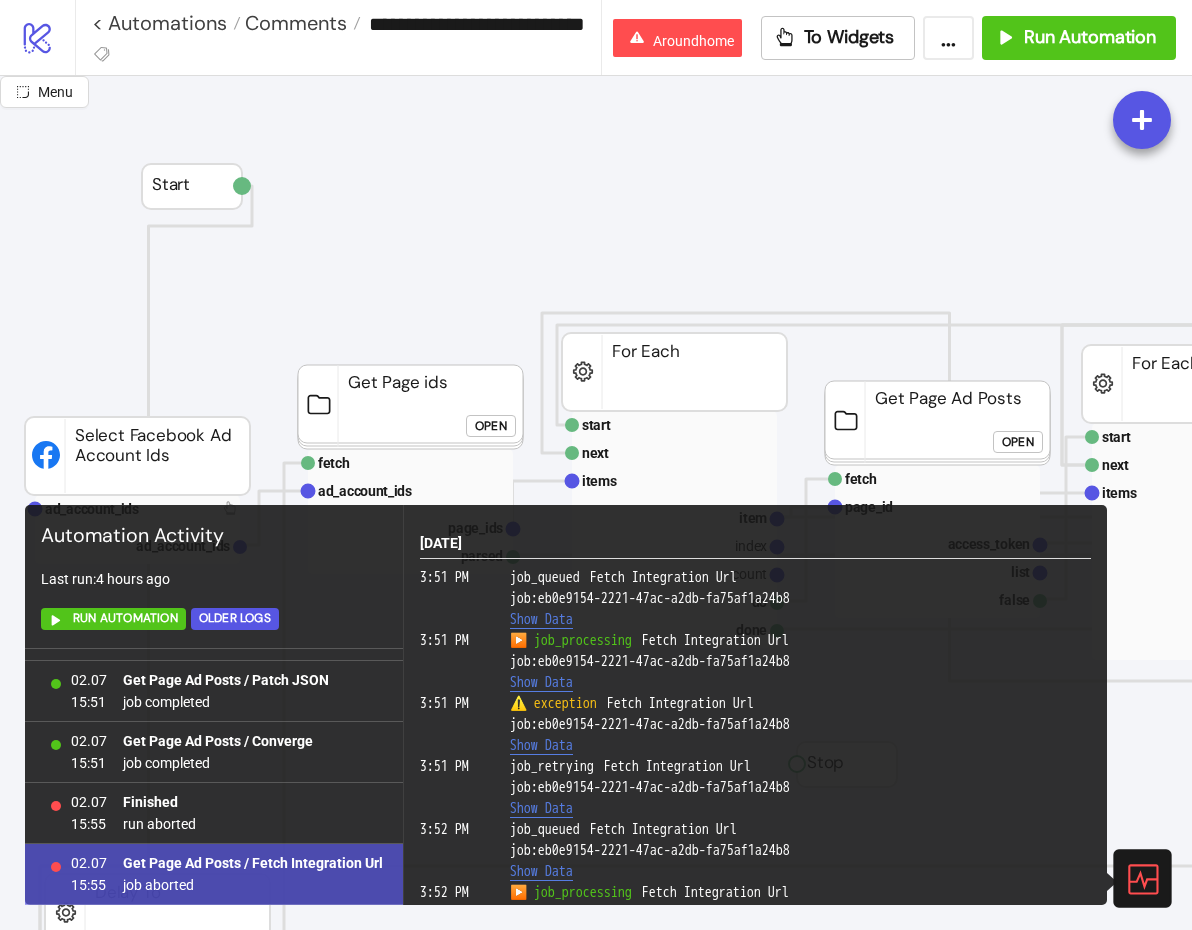 click on "job aborted" at bounding box center [253, 885] 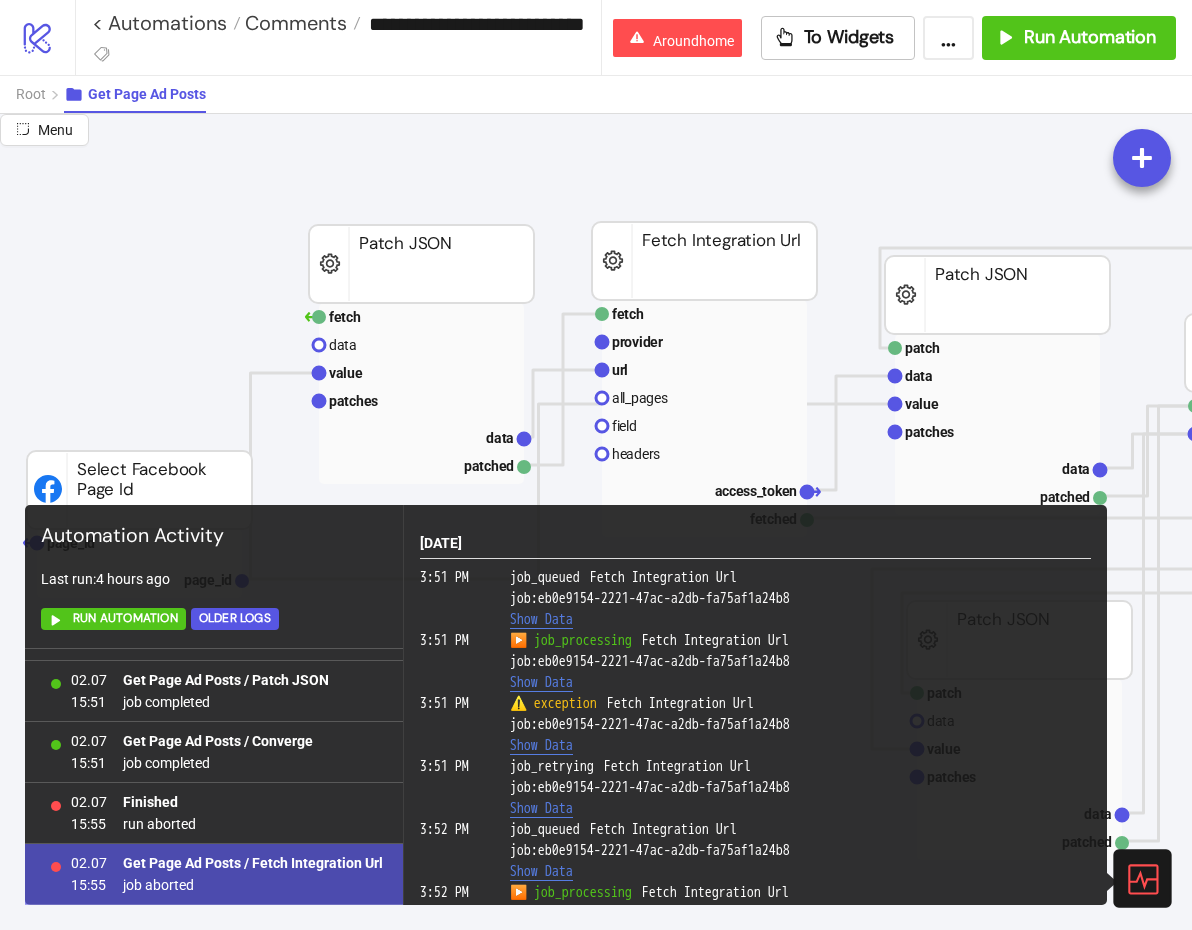 scroll, scrollTop: 288, scrollLeft: 0, axis: vertical 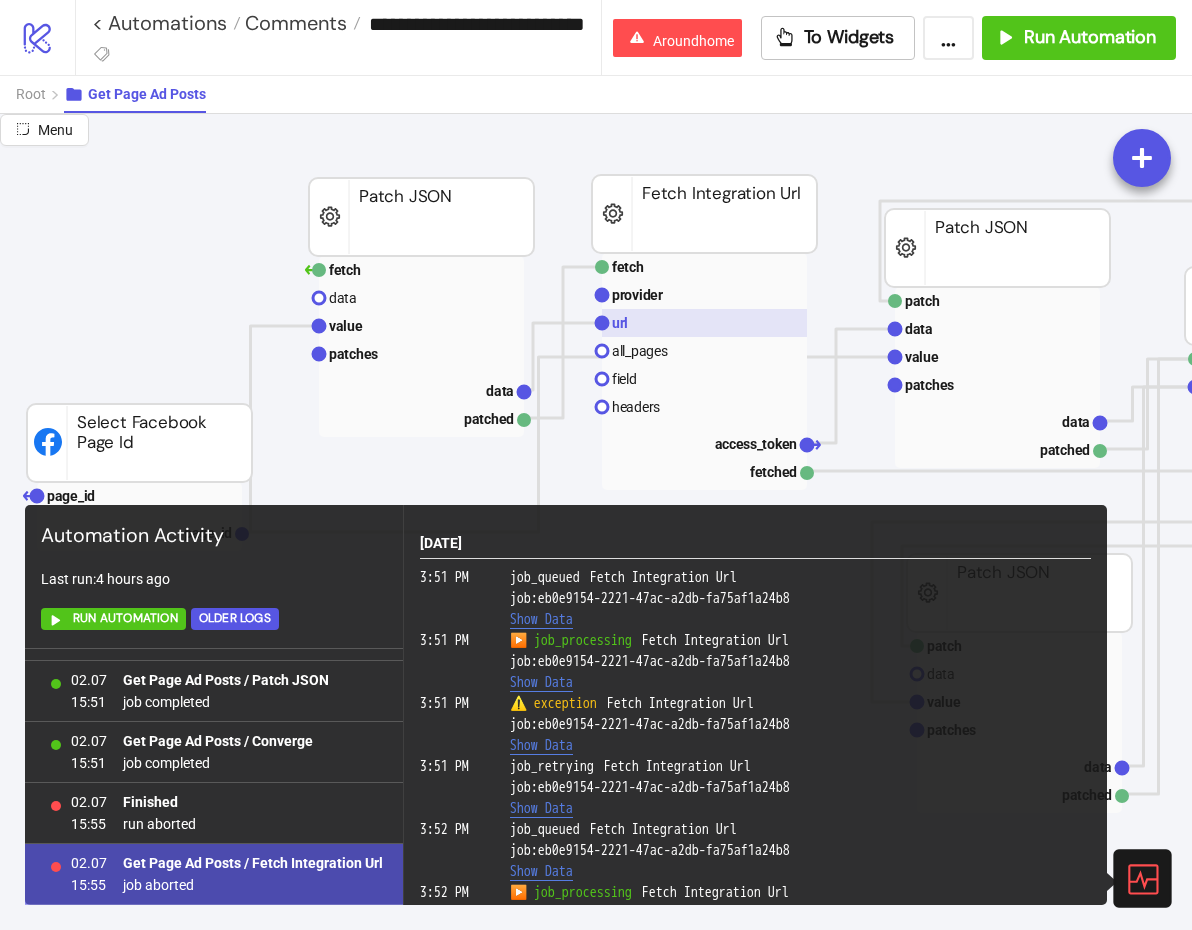 click 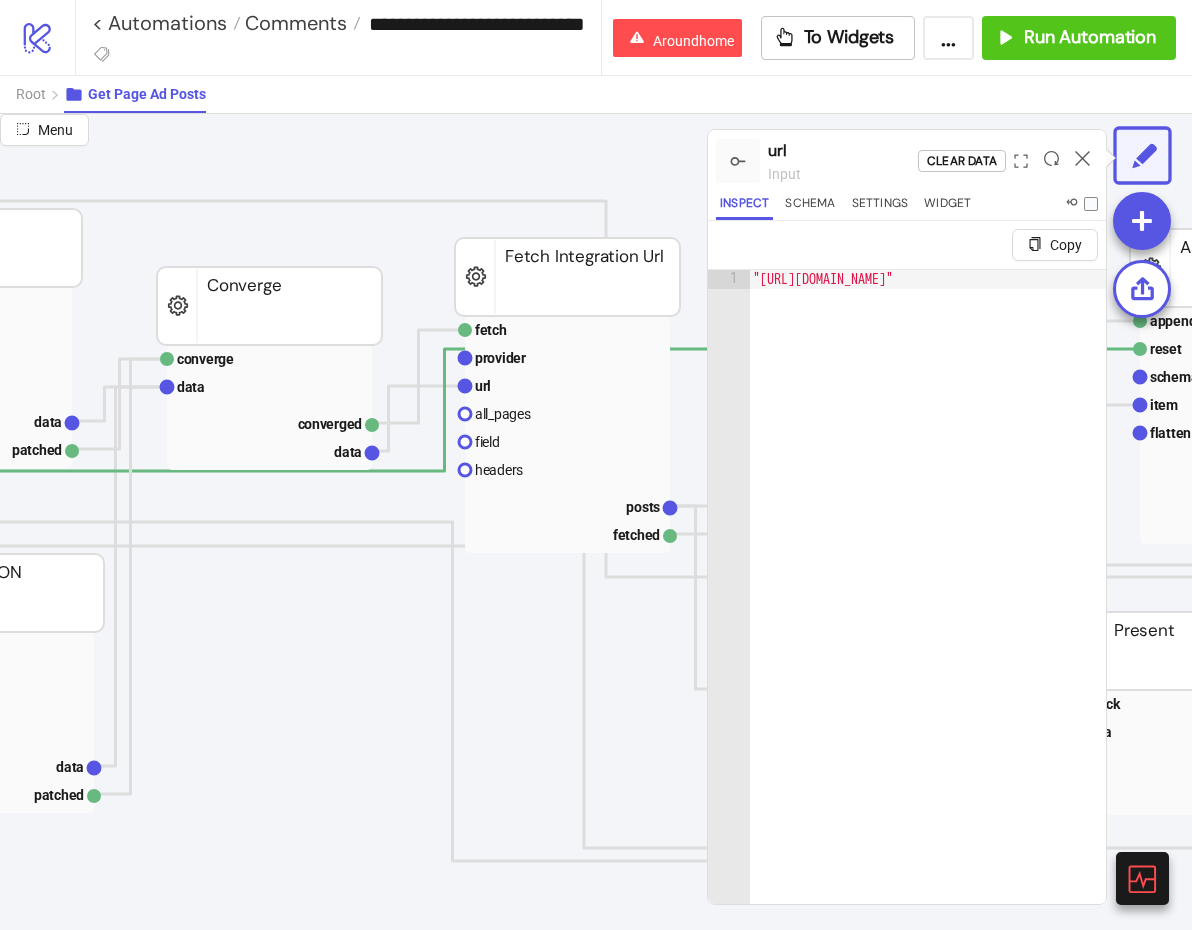 scroll, scrollTop: 288, scrollLeft: 1072, axis: both 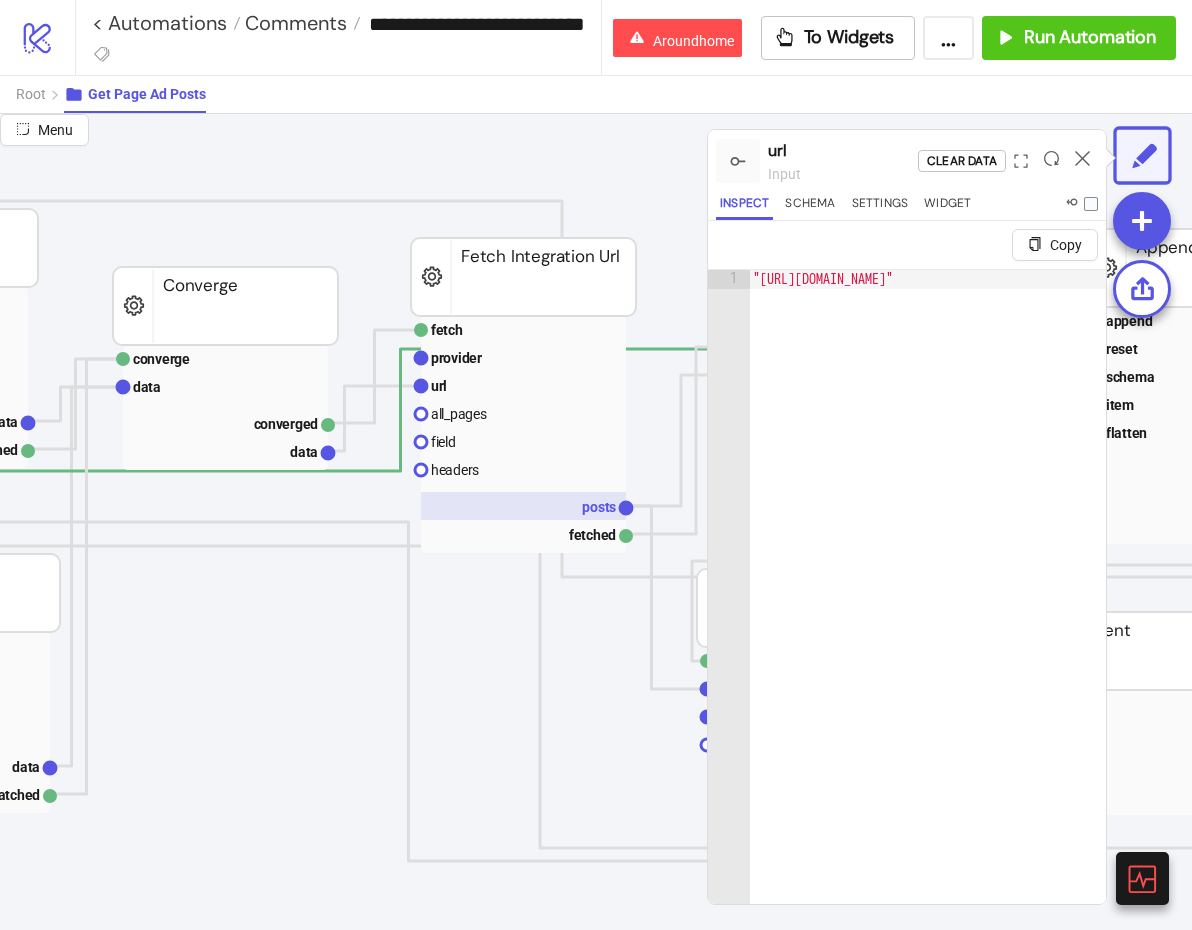 click on "posts" 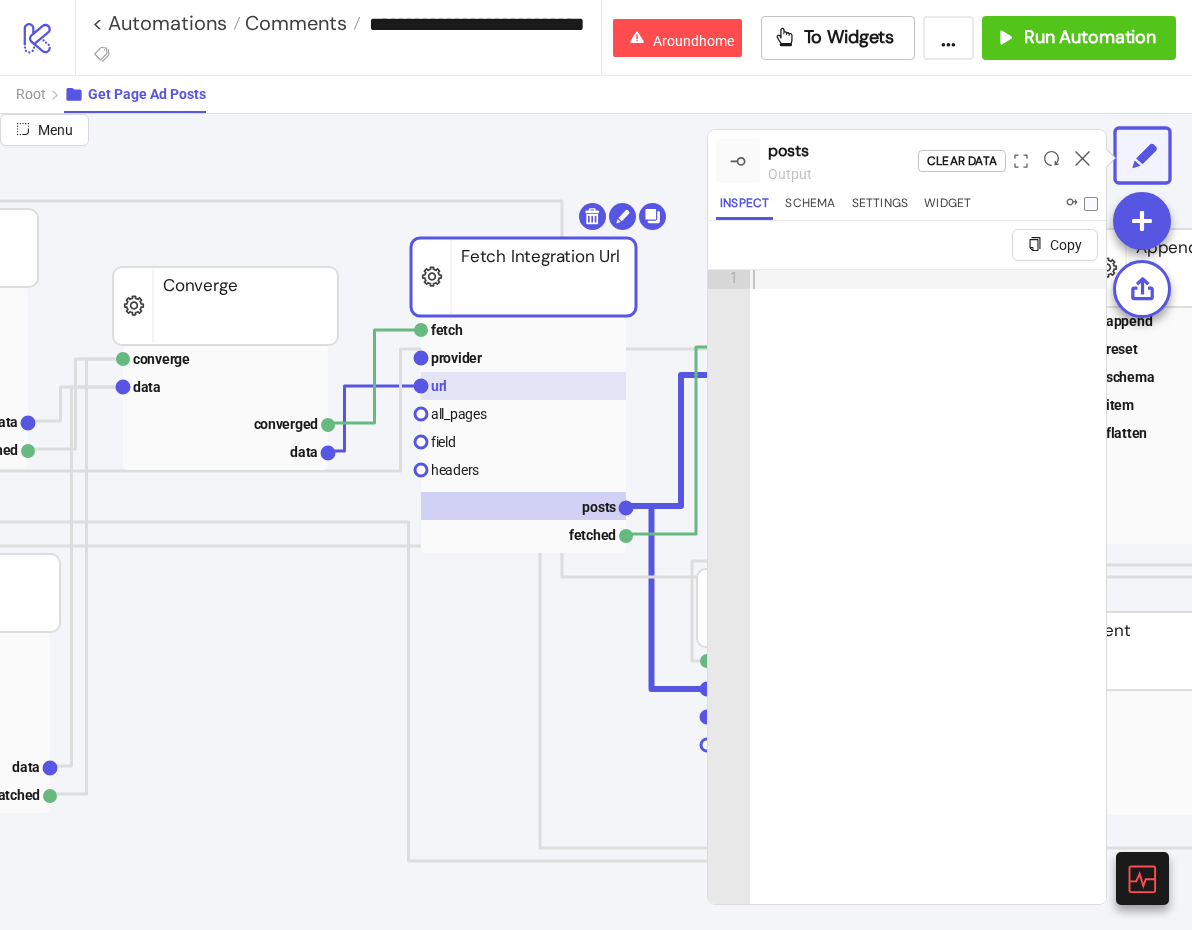 click 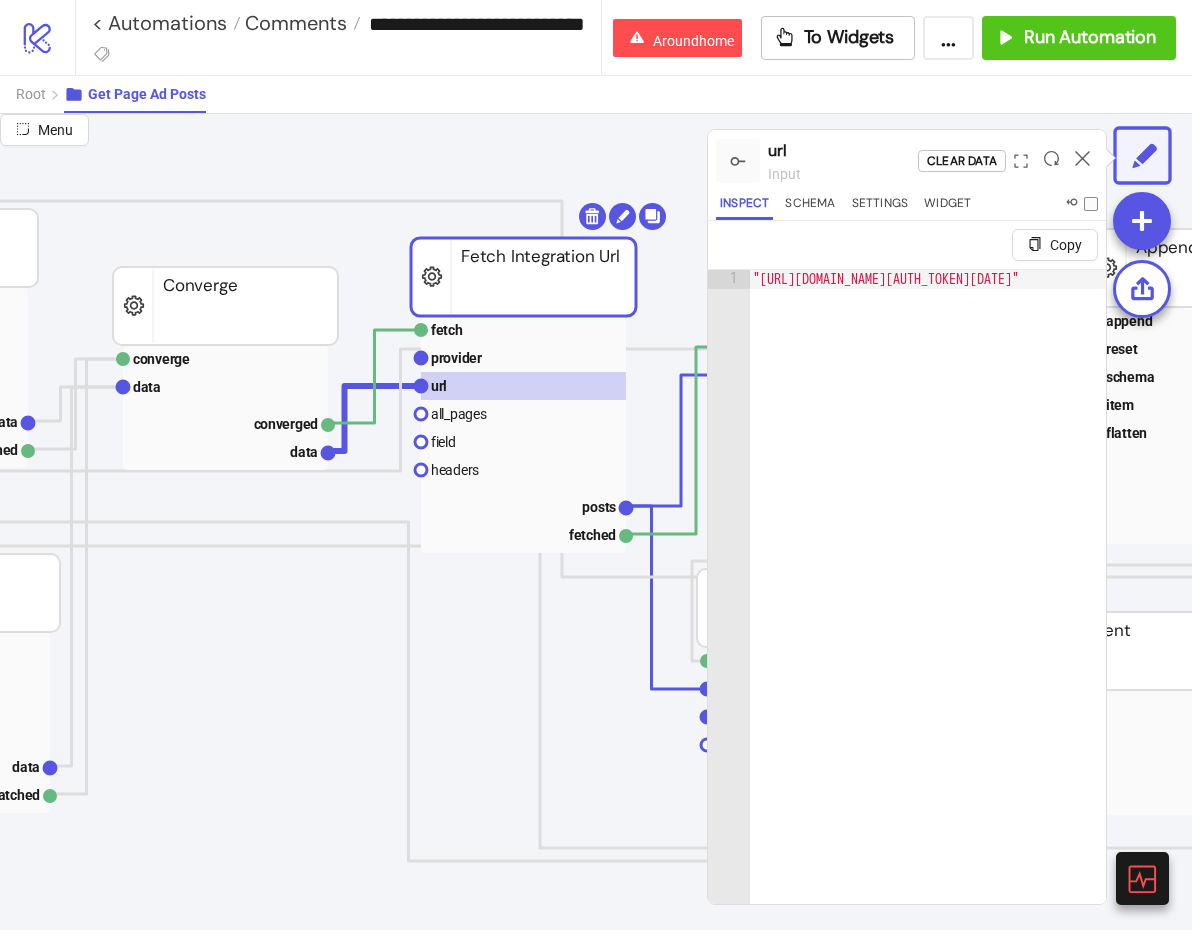 scroll, scrollTop: 0, scrollLeft: 3726, axis: horizontal 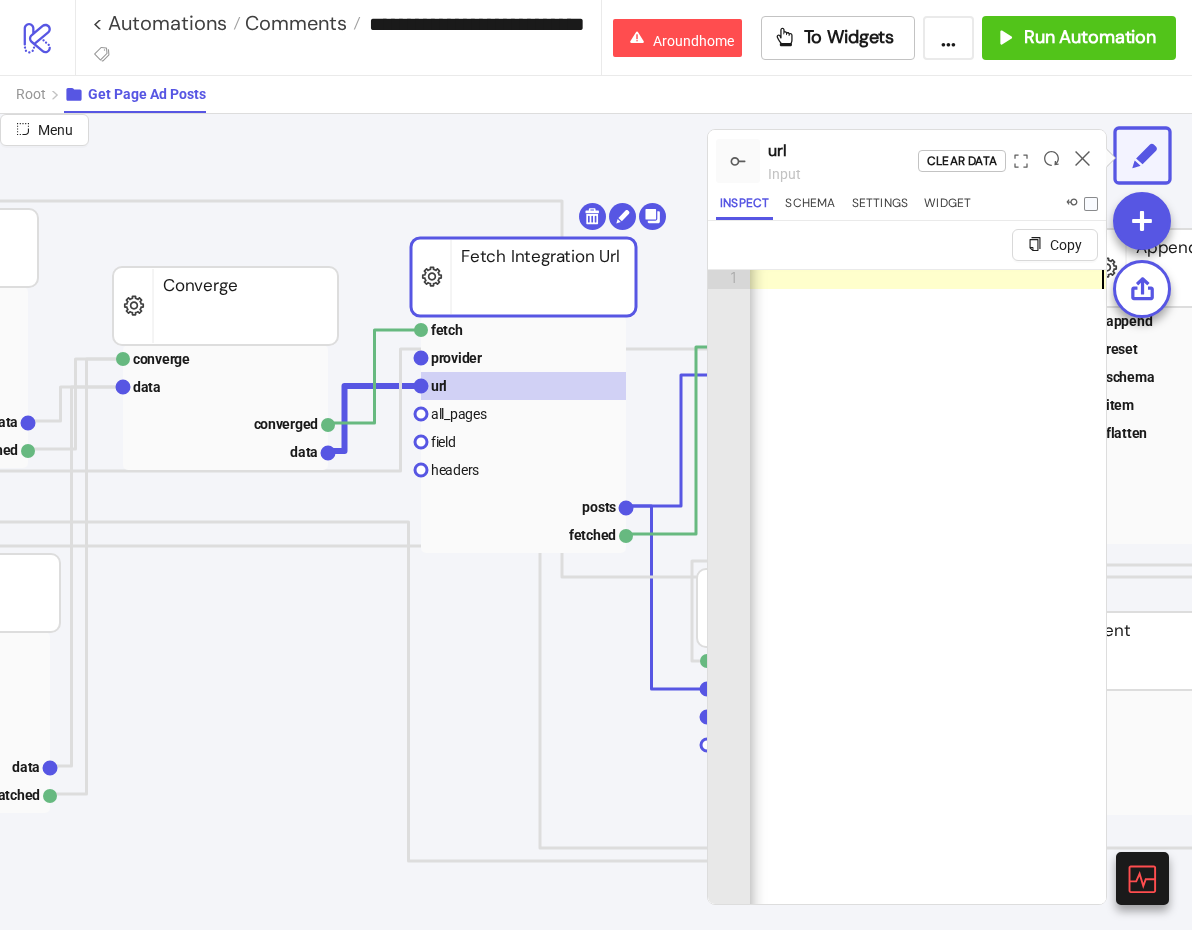 type on "**********" 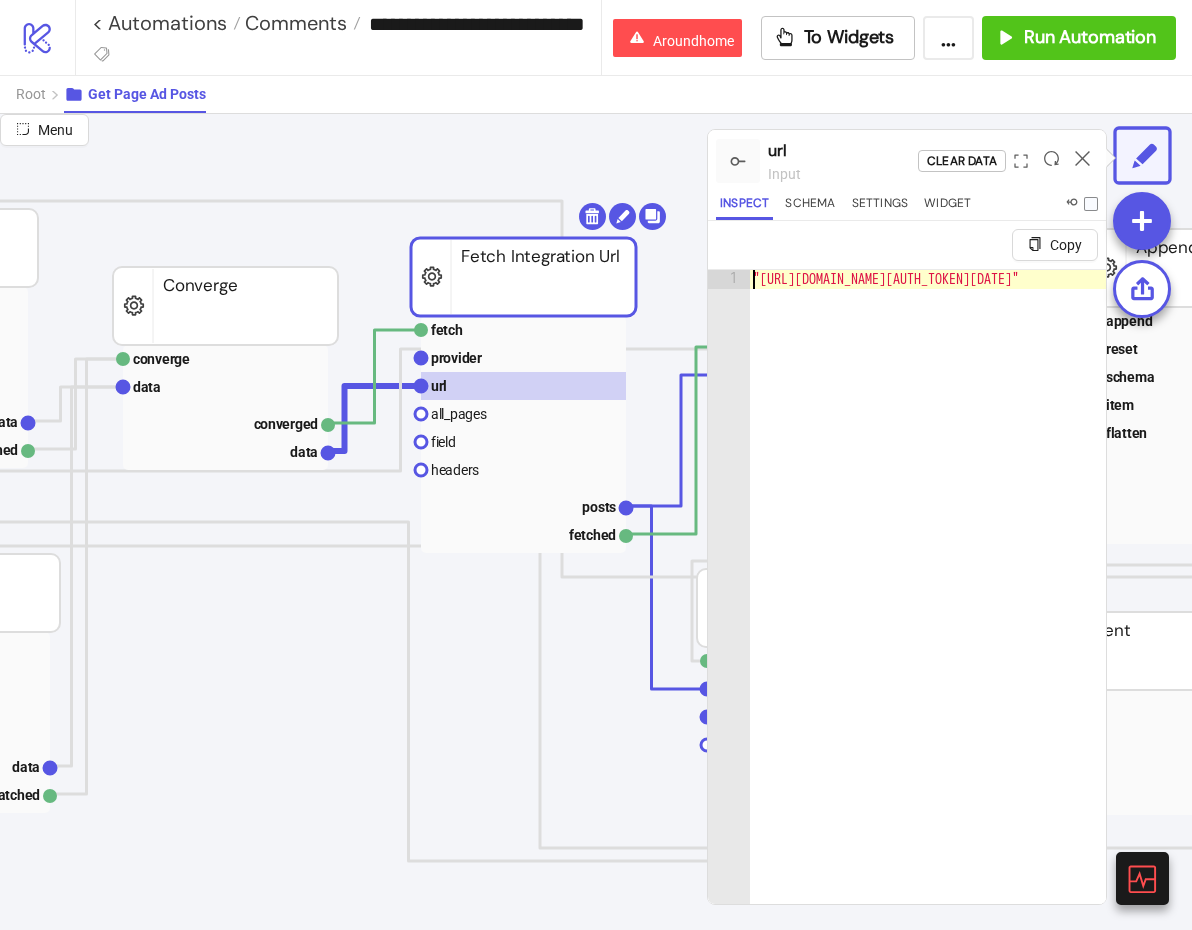 scroll, scrollTop: 0, scrollLeft: 0, axis: both 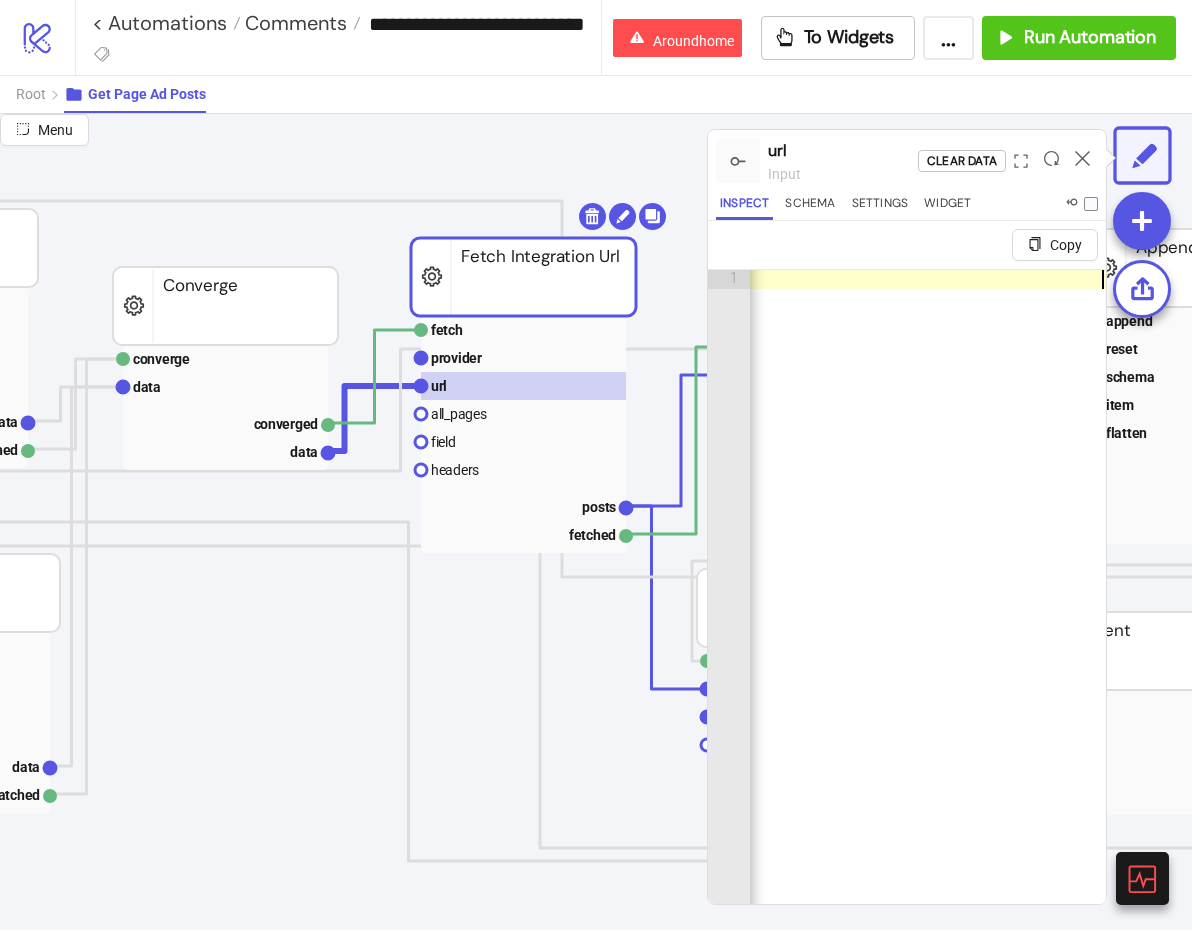 type on "**********" 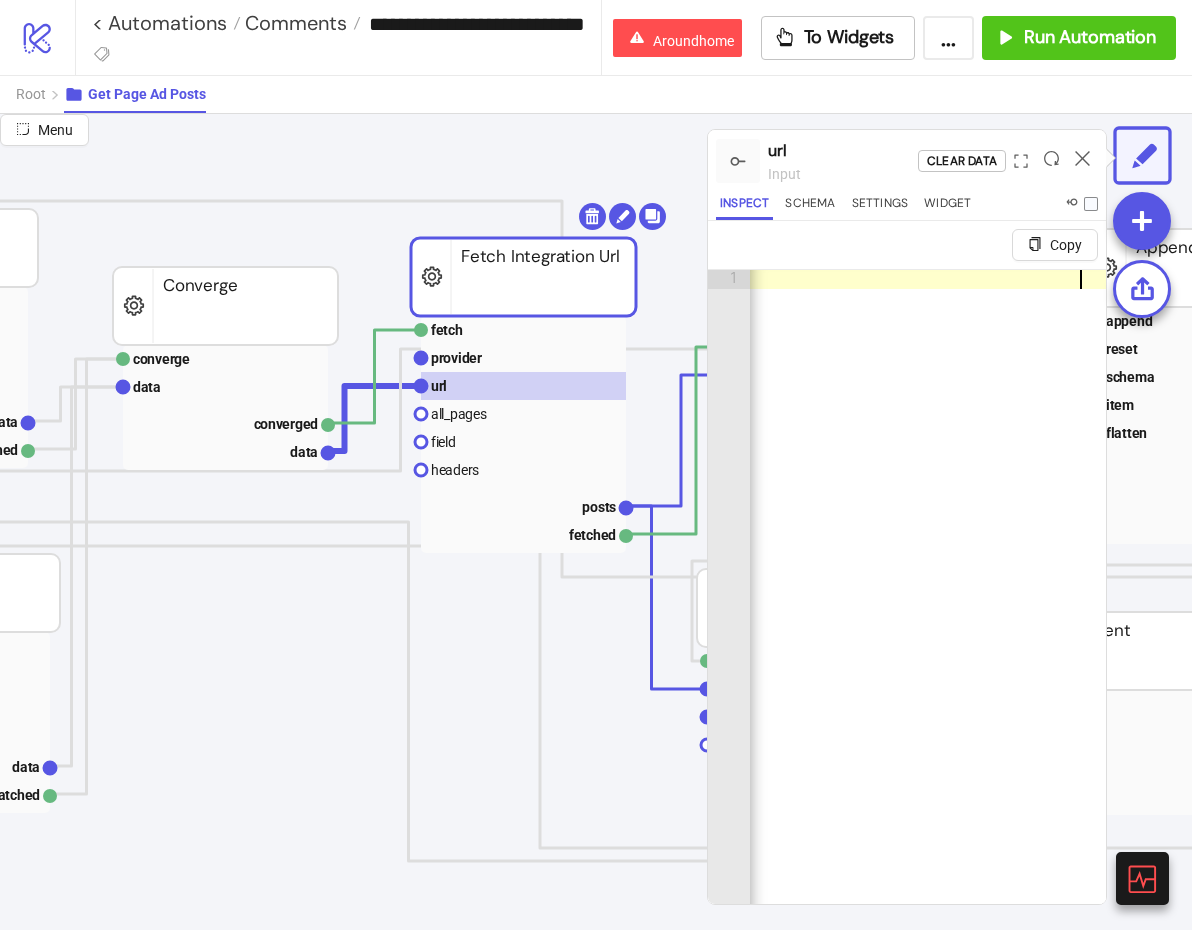 scroll, scrollTop: 0, scrollLeft: 2563, axis: horizontal 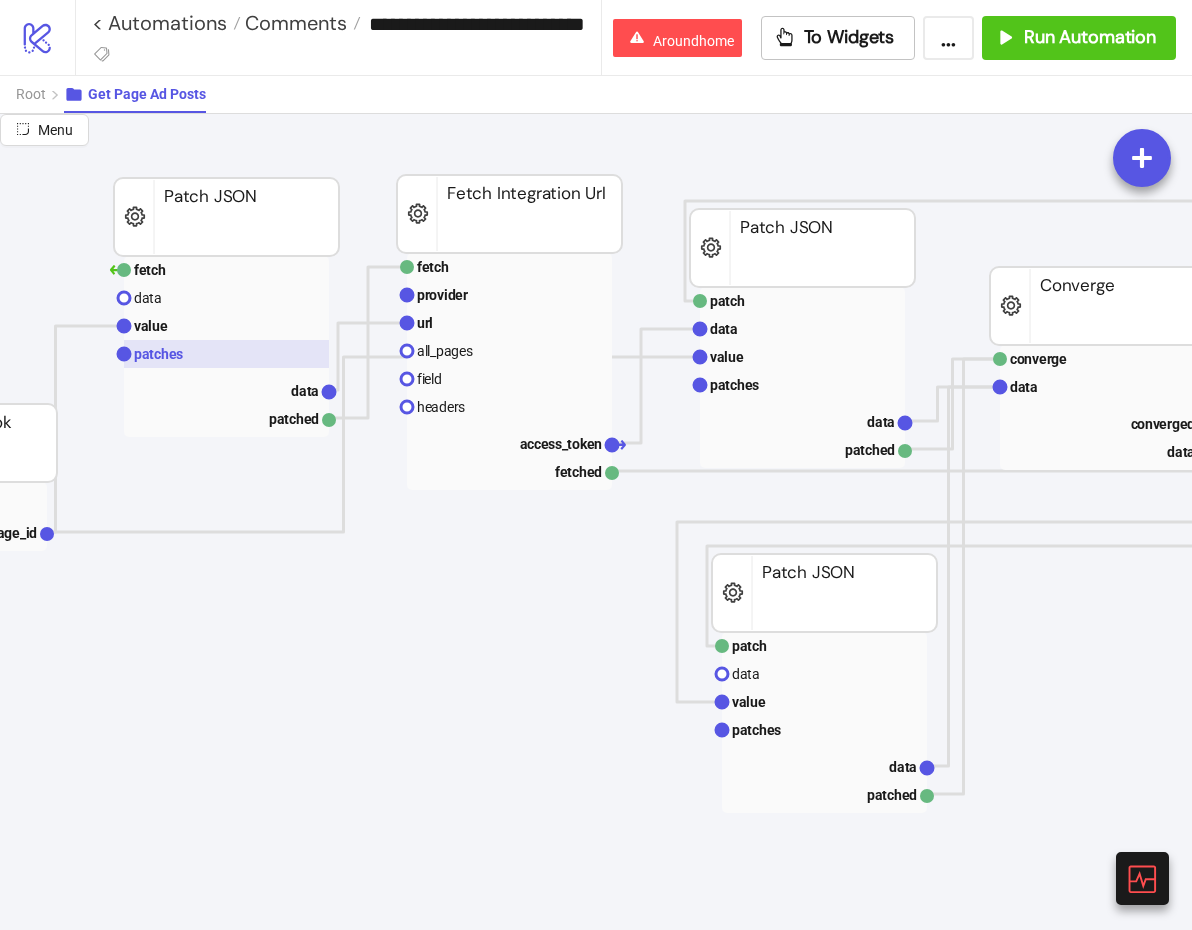 click 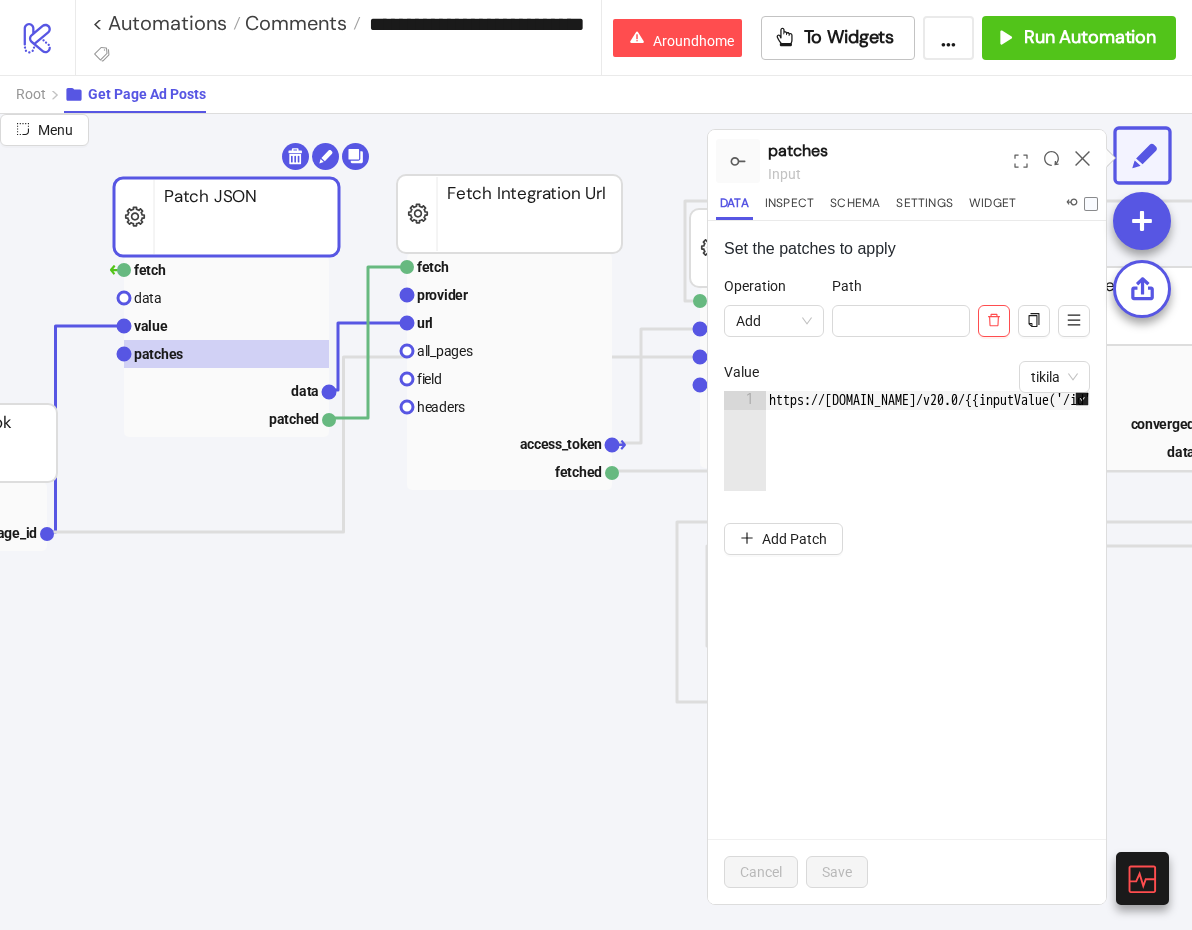 type on "**********" 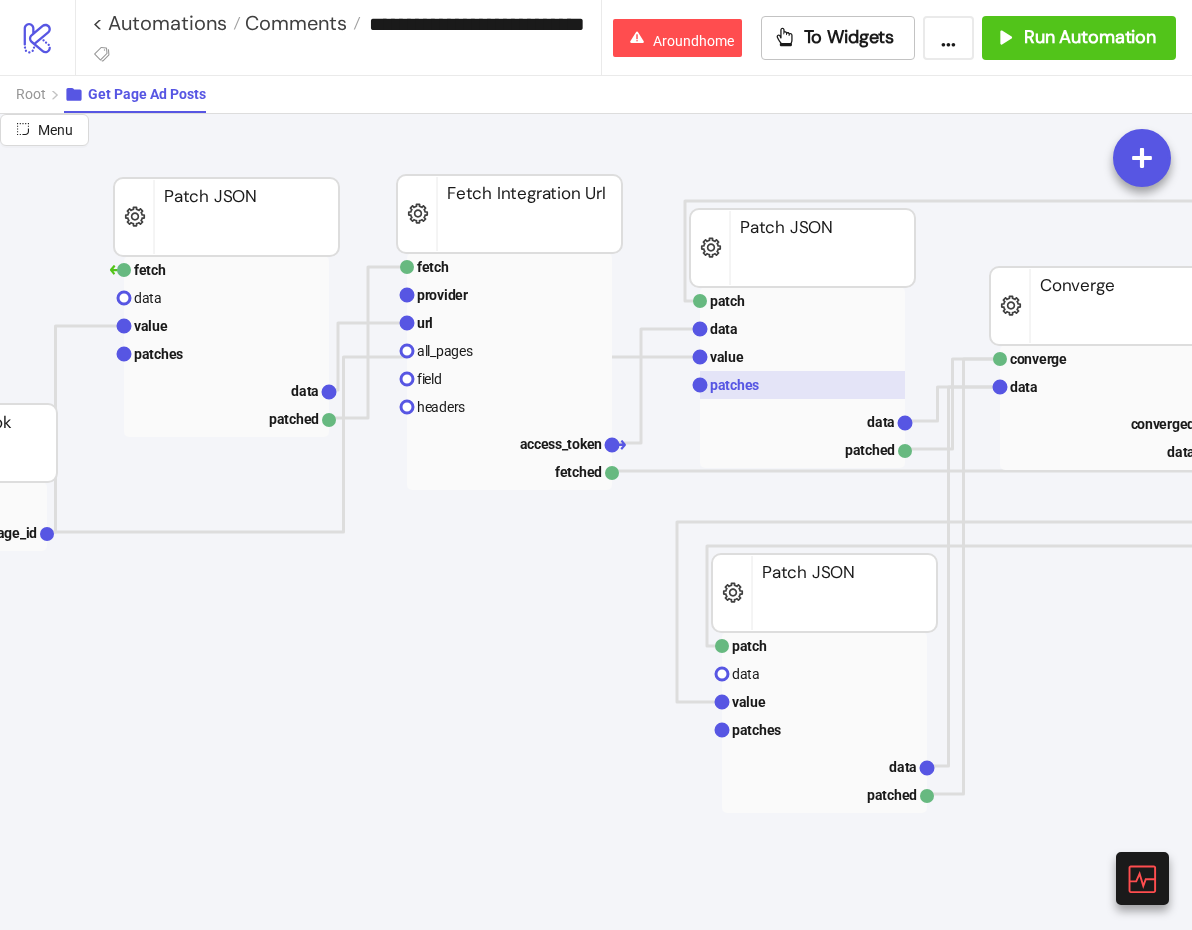 click 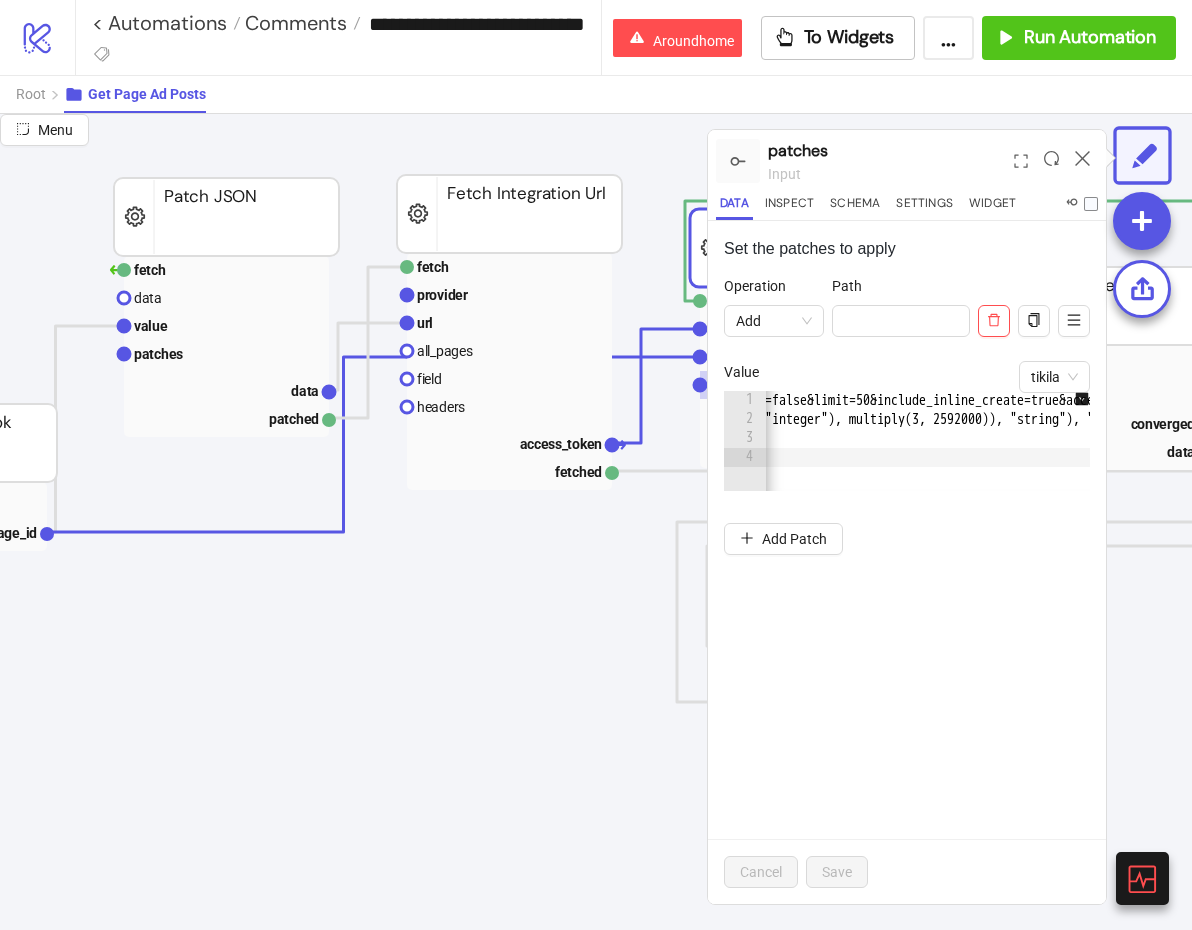scroll, scrollTop: 0, scrollLeft: 776, axis: horizontal 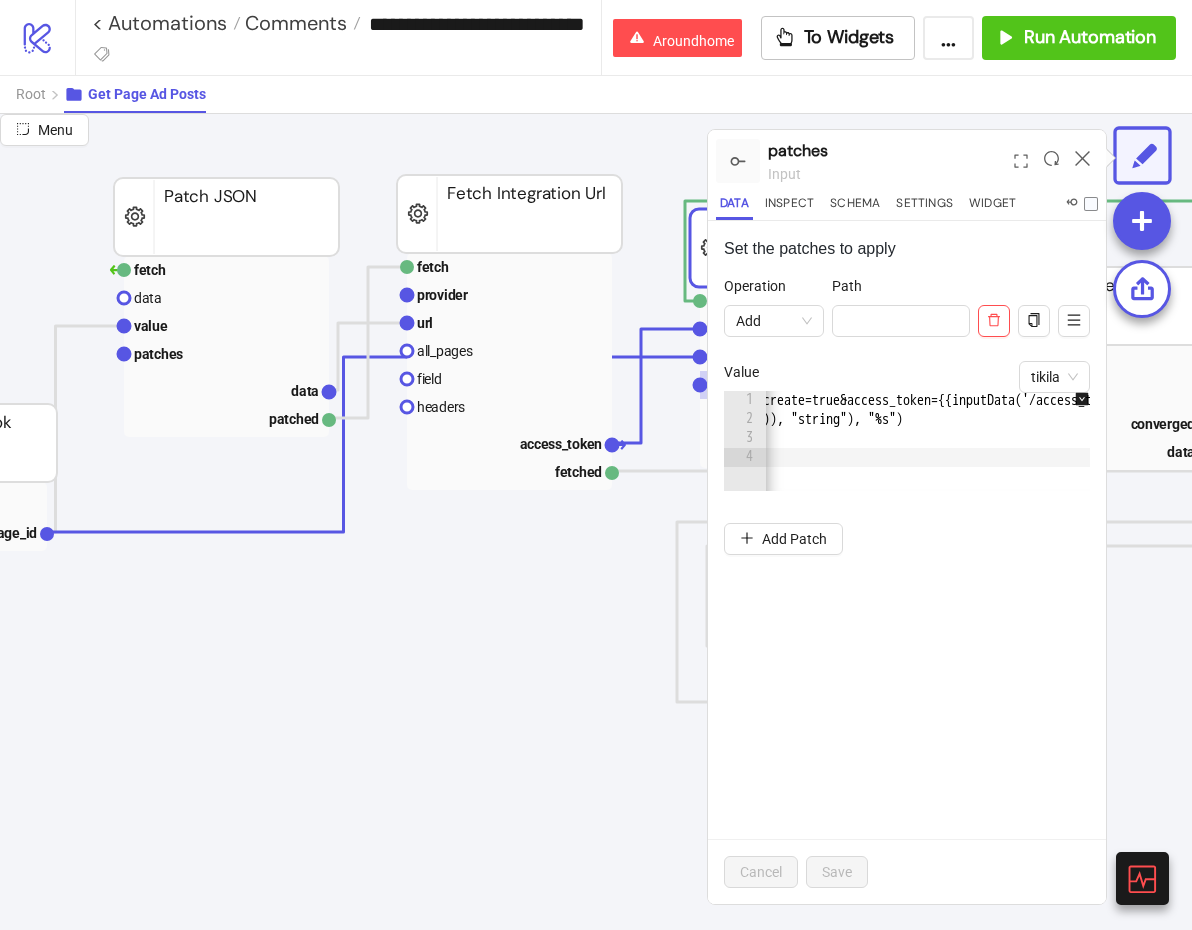 click on "https://[DOMAIN_NAME]/v20.0/{{inputValue('/id')}}/ads_posts?exclude_dynamic_ads=false&limit=50&include_inline_create=true&access_token={{inputData('/access_token')}}&since={{formatTime(     parseTime(cast(subtract(cast(formatTime(timeNow("America/Los_Angeles"), "%s"), "integer"), multiply(3, 2592000)), "string"), "%s")     , "%Y-%m-%d" )}}" at bounding box center [791, 460] 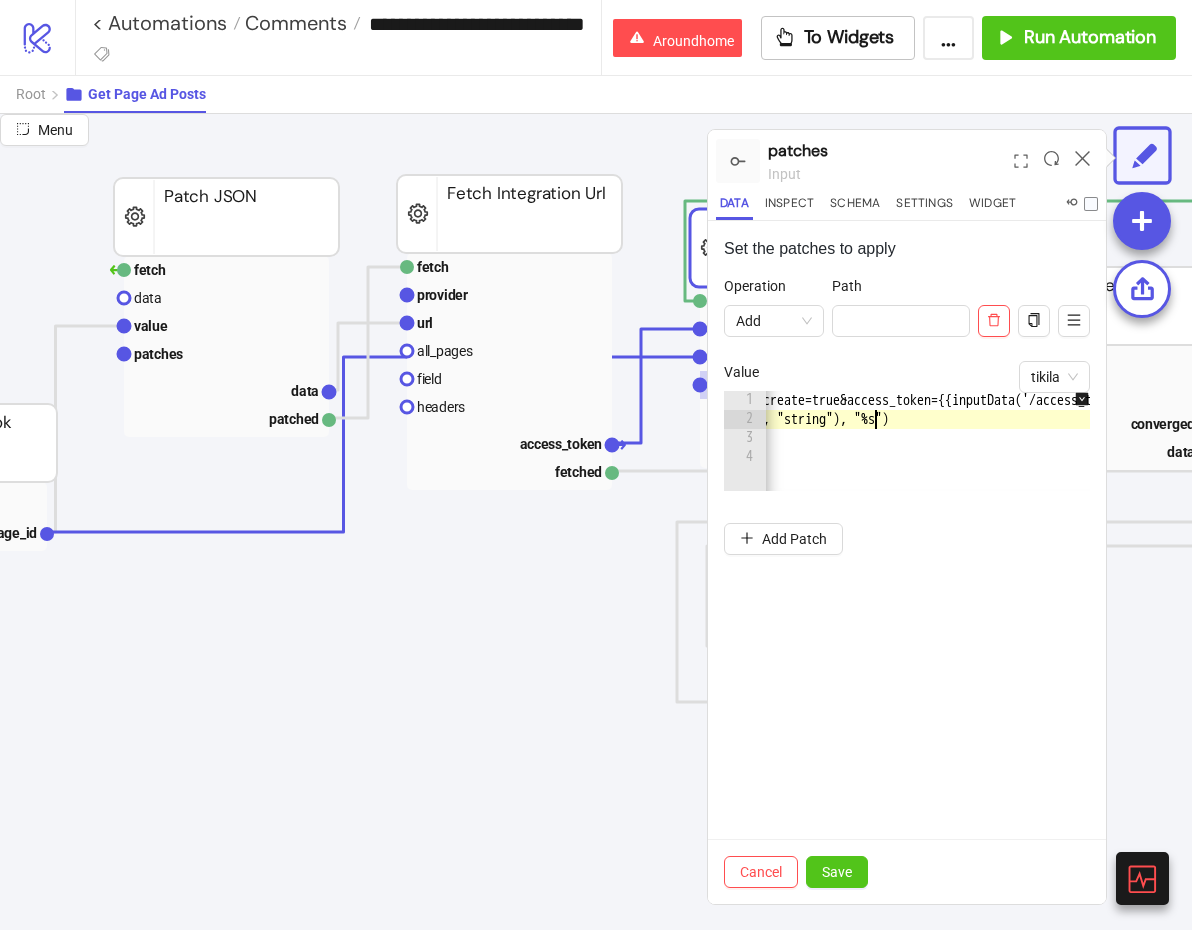 type on "**********" 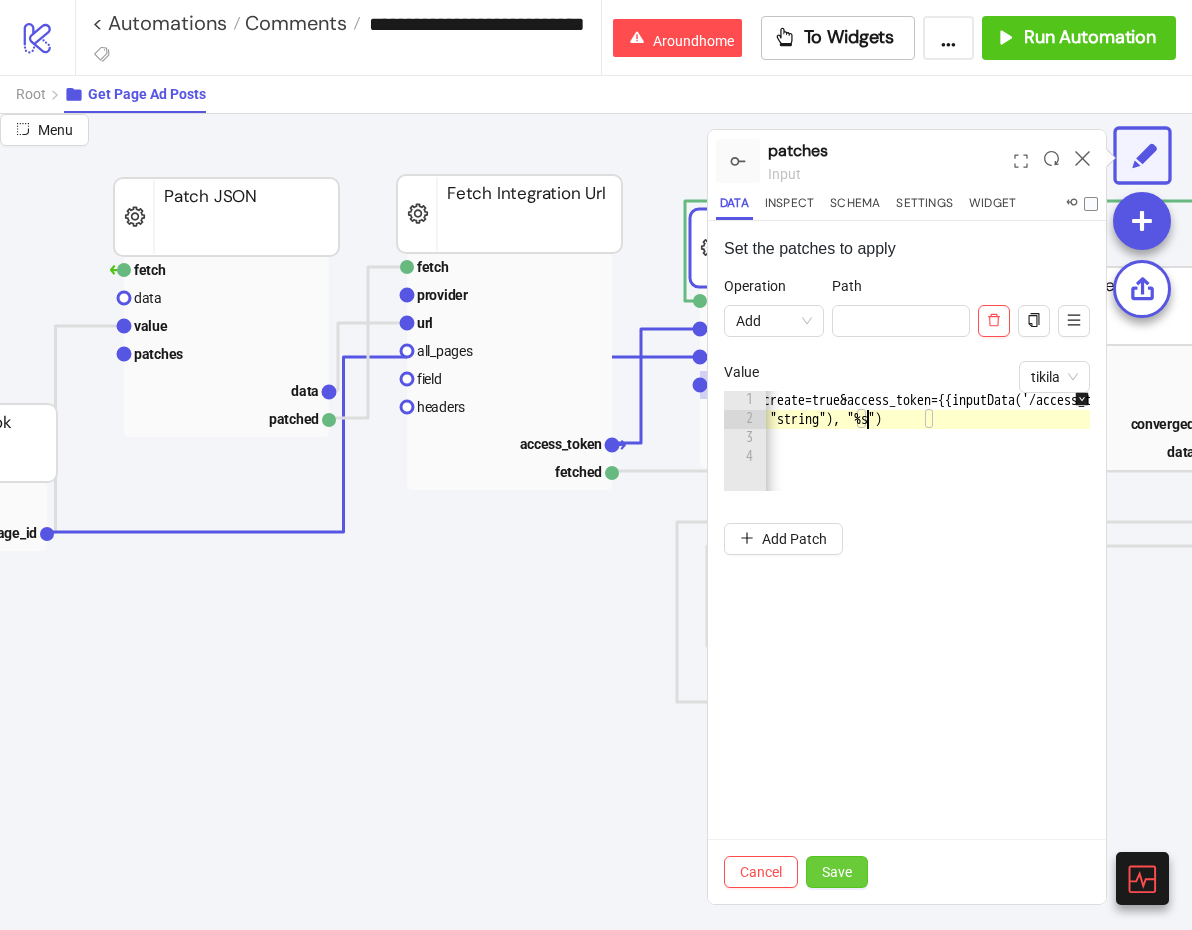 click on "Save" at bounding box center [837, 872] 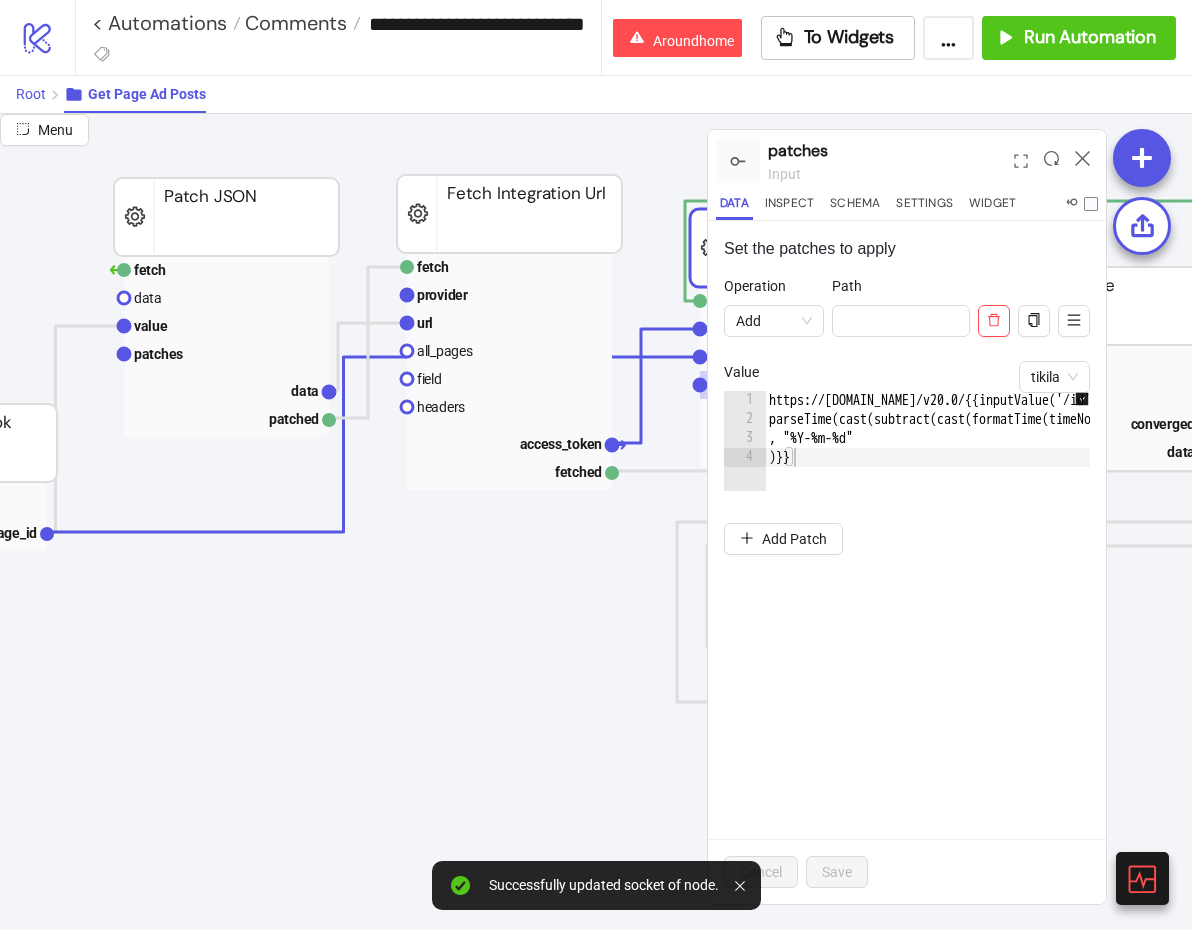 click on "Root" at bounding box center (40, 94) 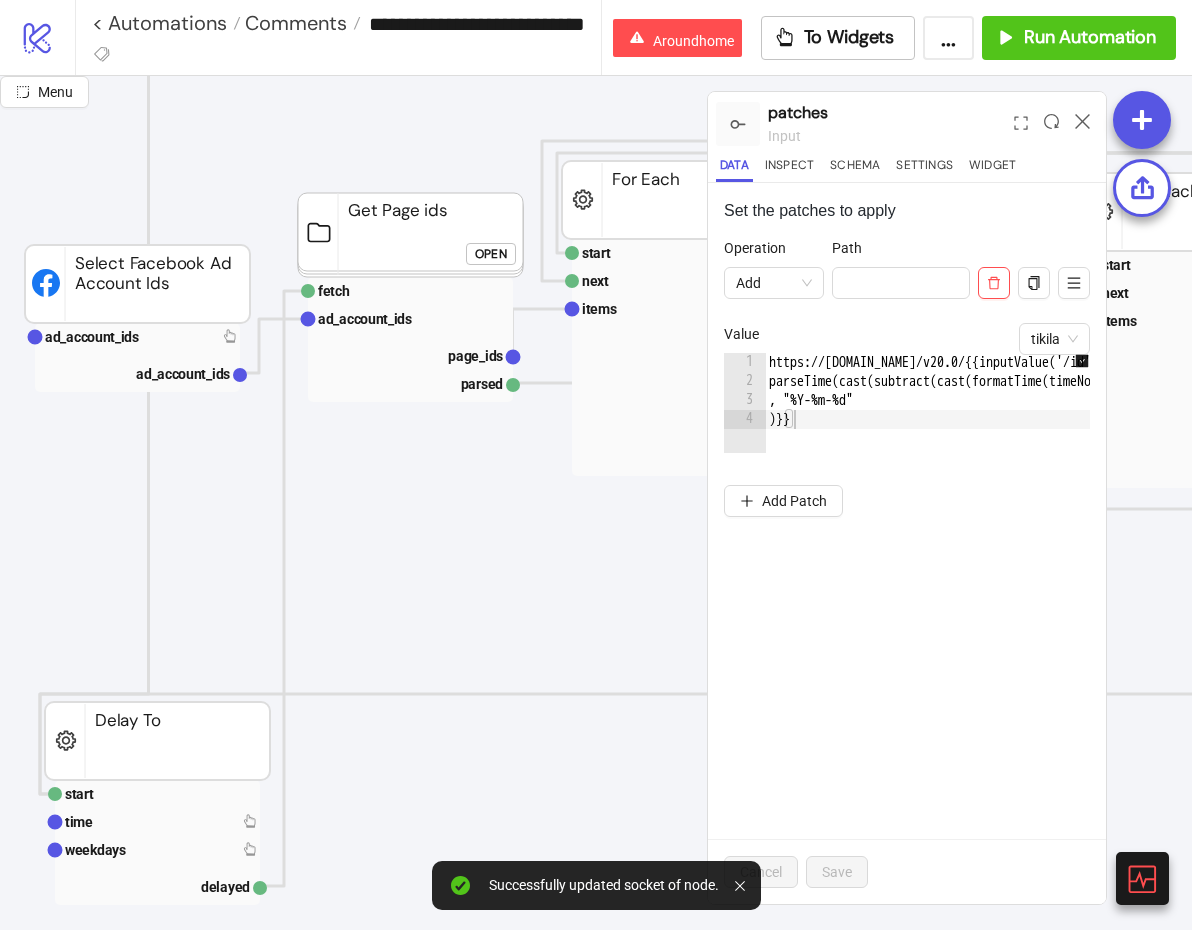 scroll, scrollTop: 97, scrollLeft: 0, axis: vertical 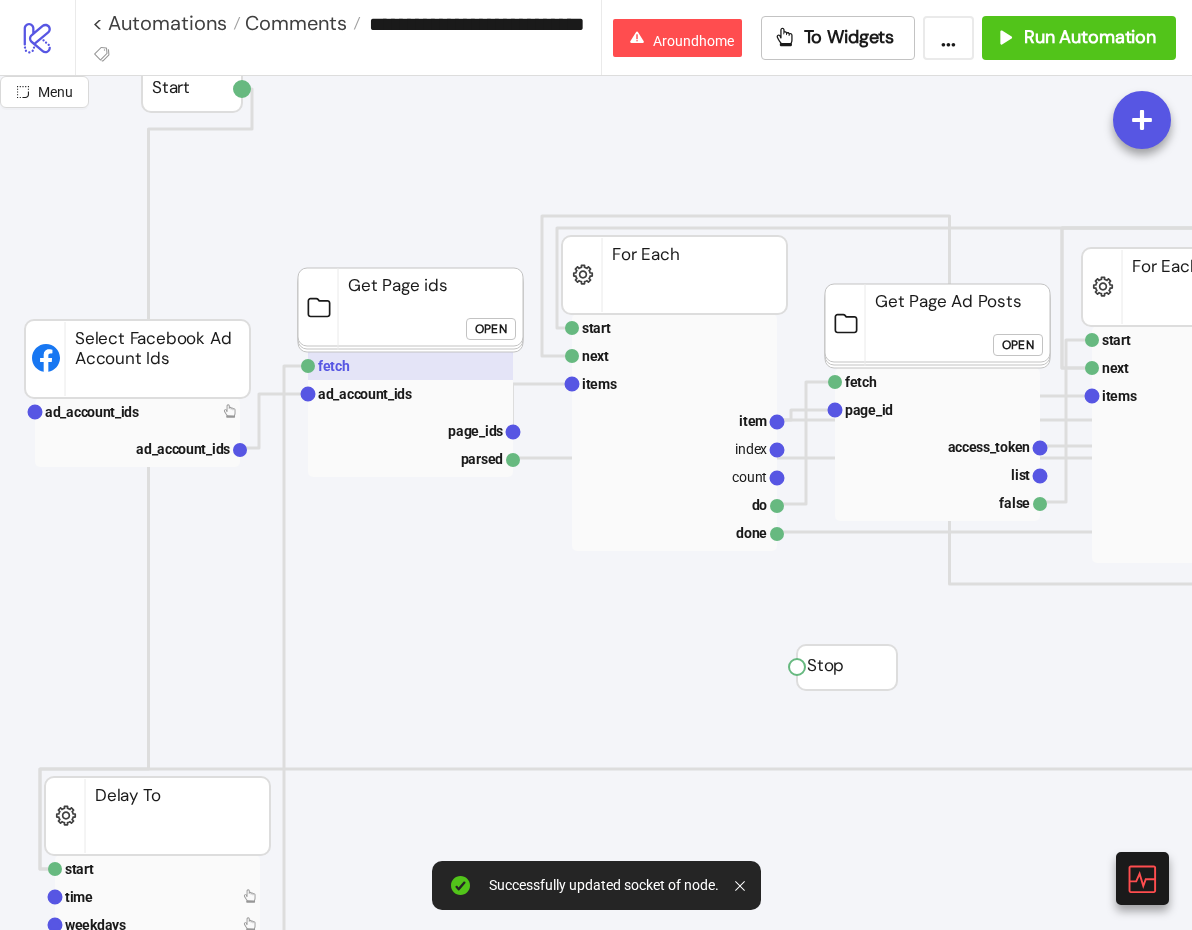 click 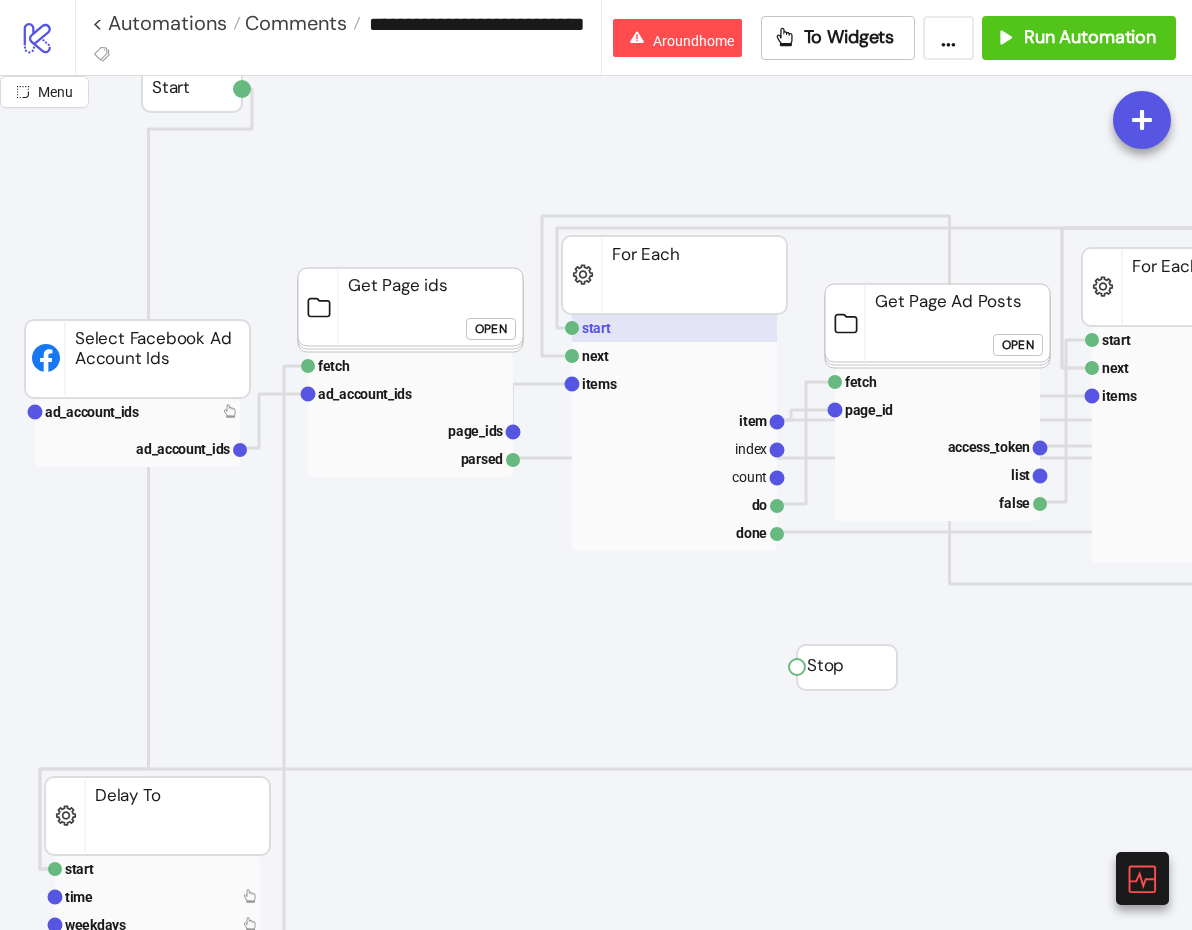 click 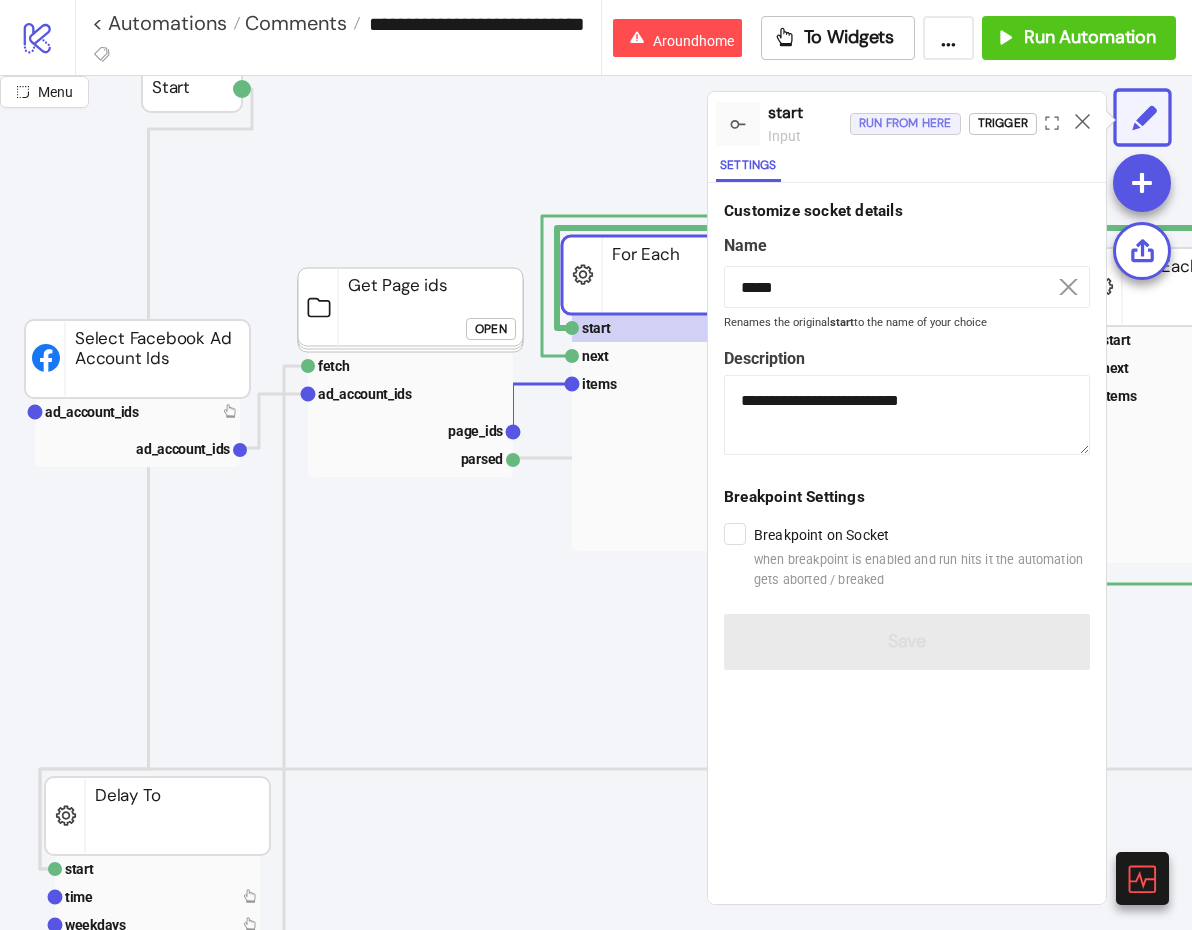 click on "Run from here" at bounding box center [905, 123] 